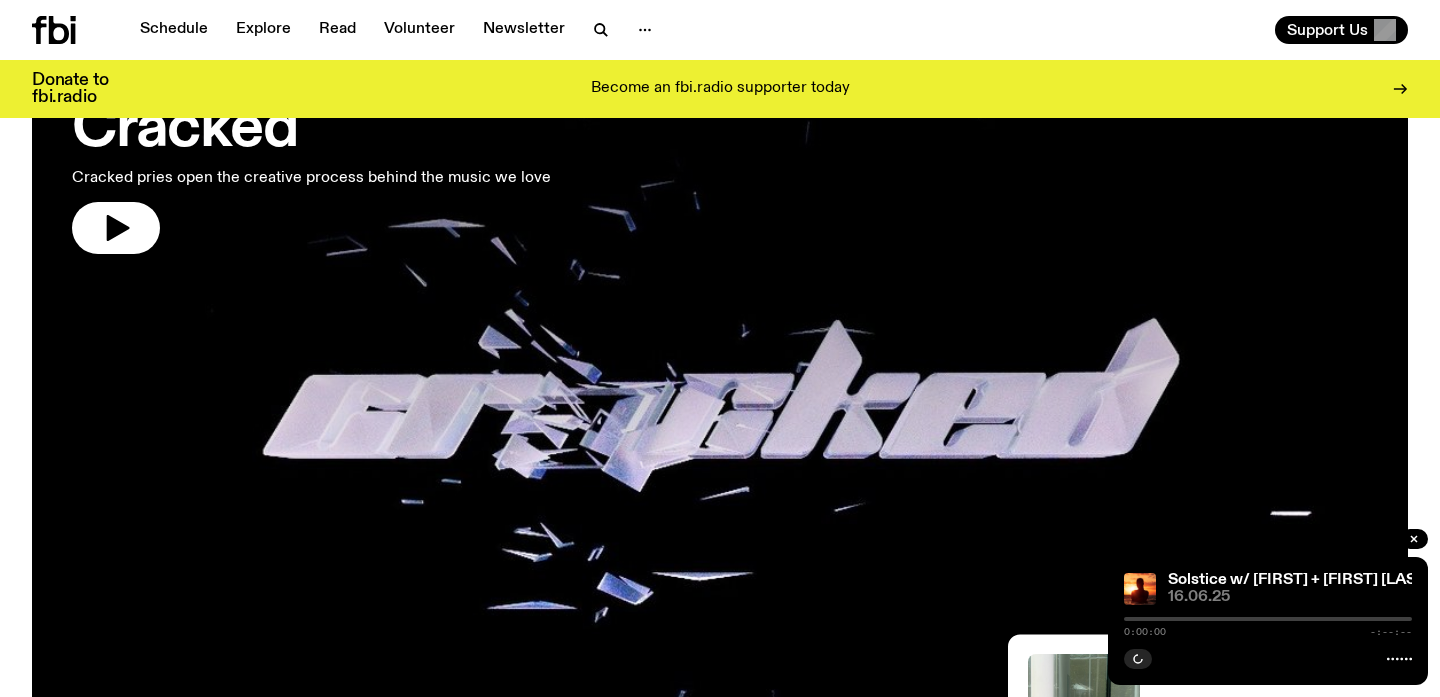 scroll, scrollTop: 183, scrollLeft: 0, axis: vertical 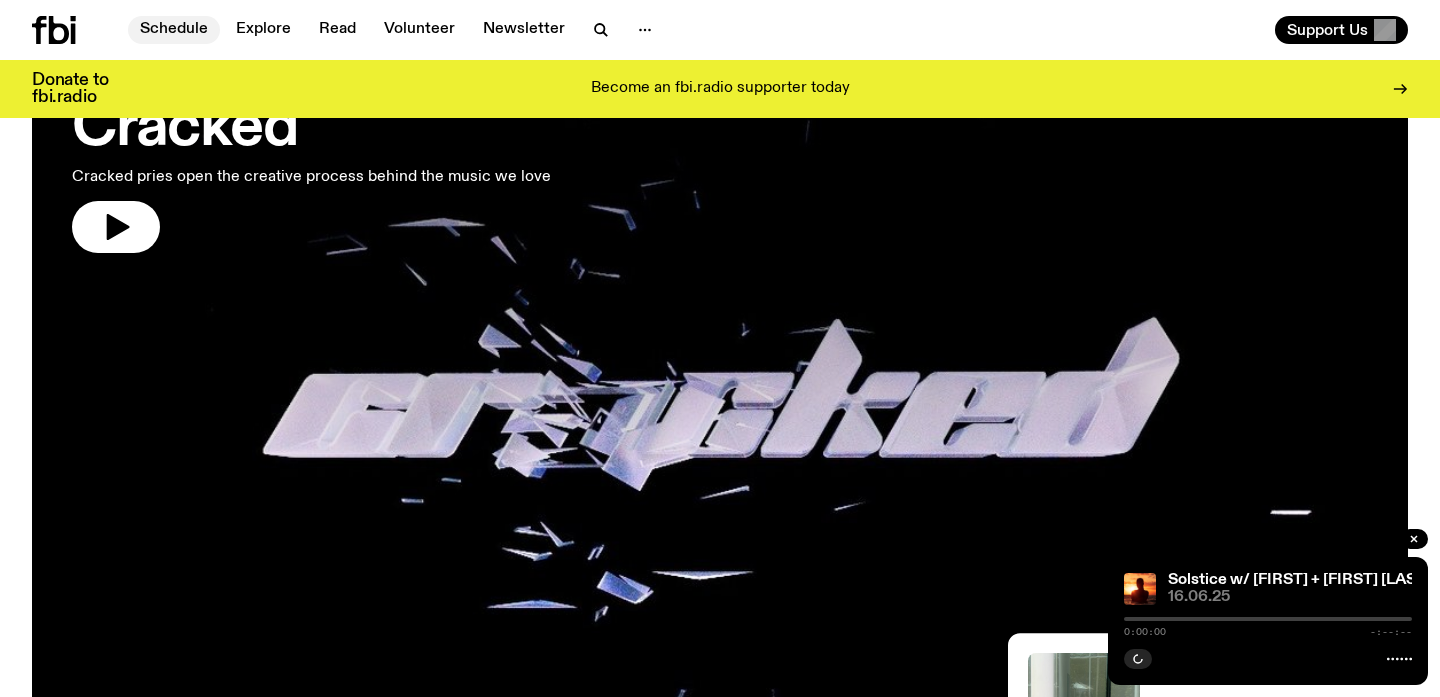 click on "Schedule" at bounding box center (174, 30) 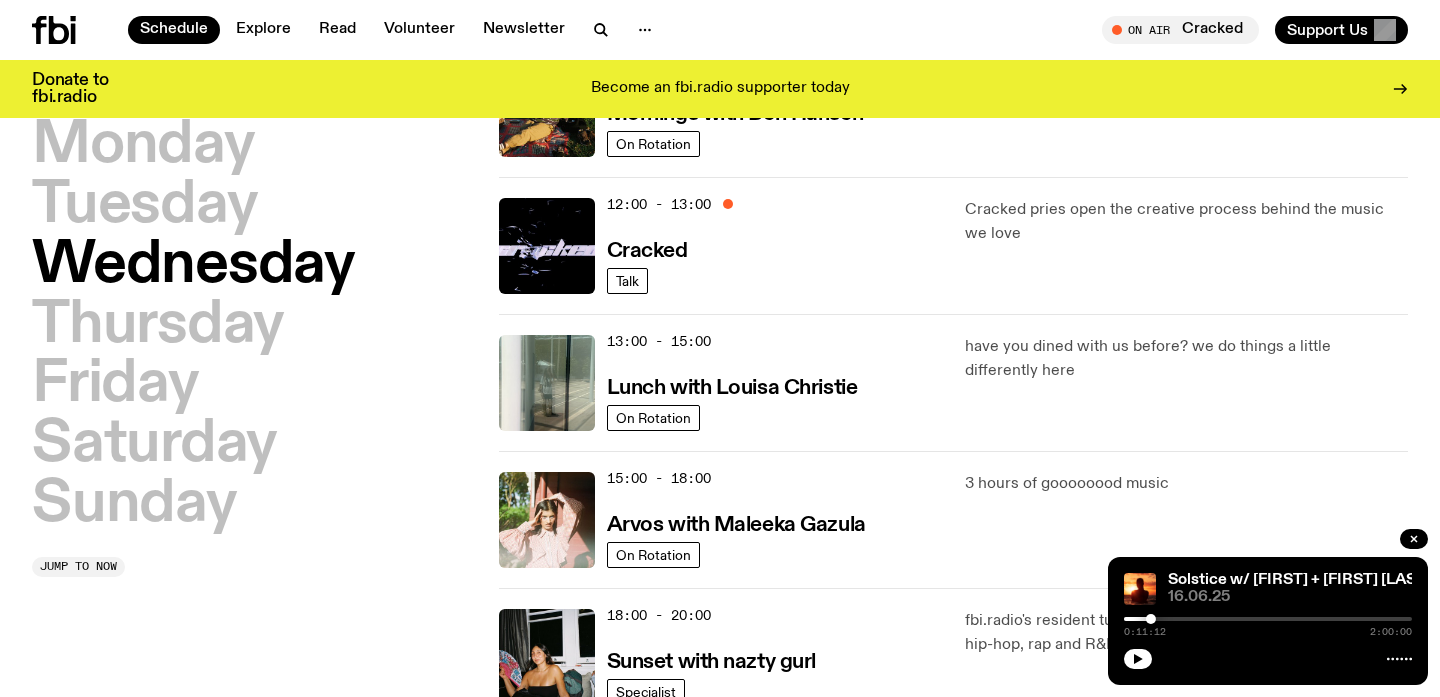 scroll, scrollTop: 429, scrollLeft: 0, axis: vertical 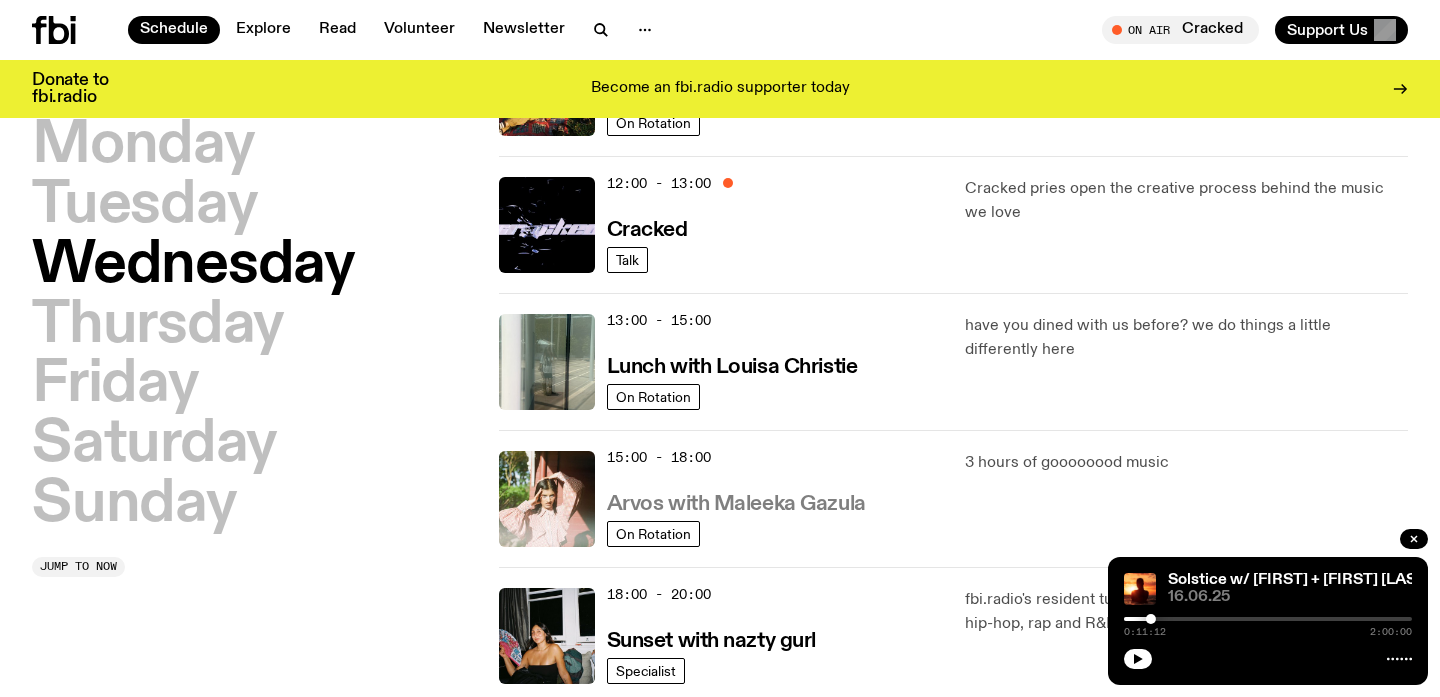 click on "Arvos with Maleeka Gazula" at bounding box center [736, 504] 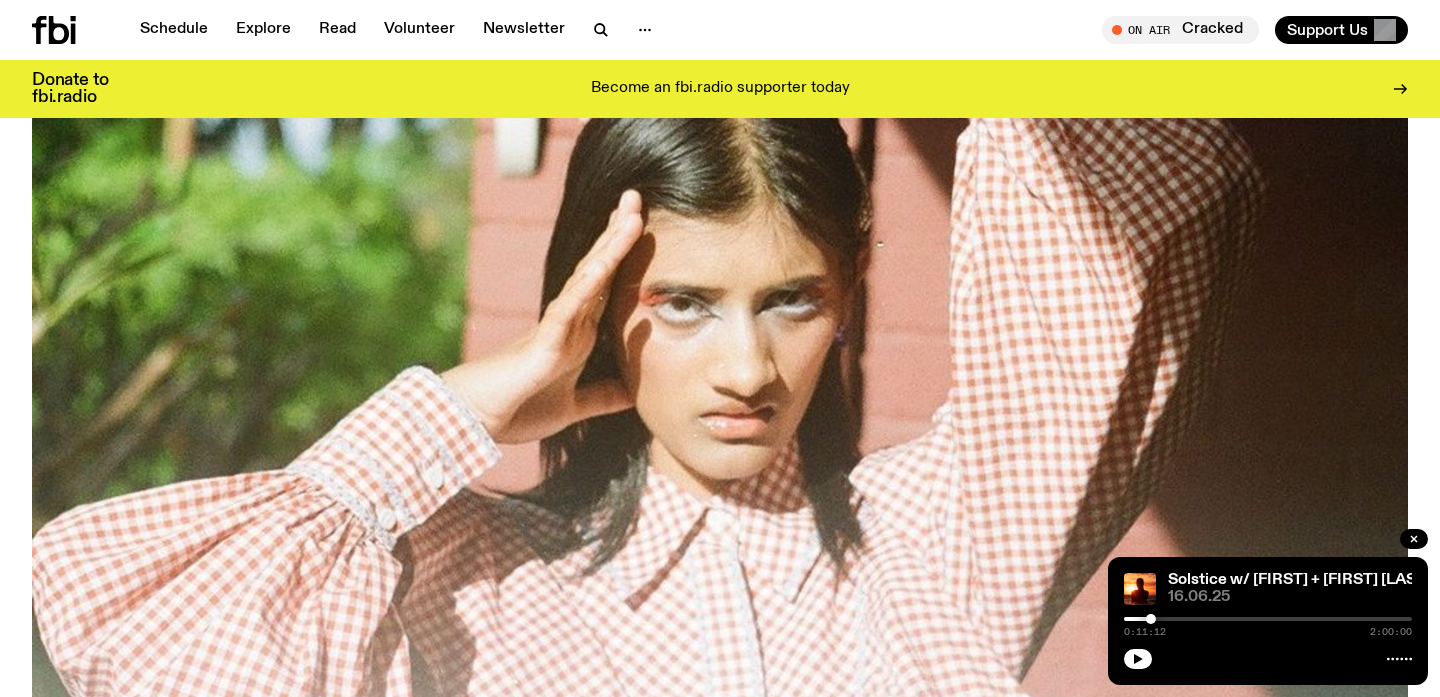 scroll, scrollTop: 271, scrollLeft: 0, axis: vertical 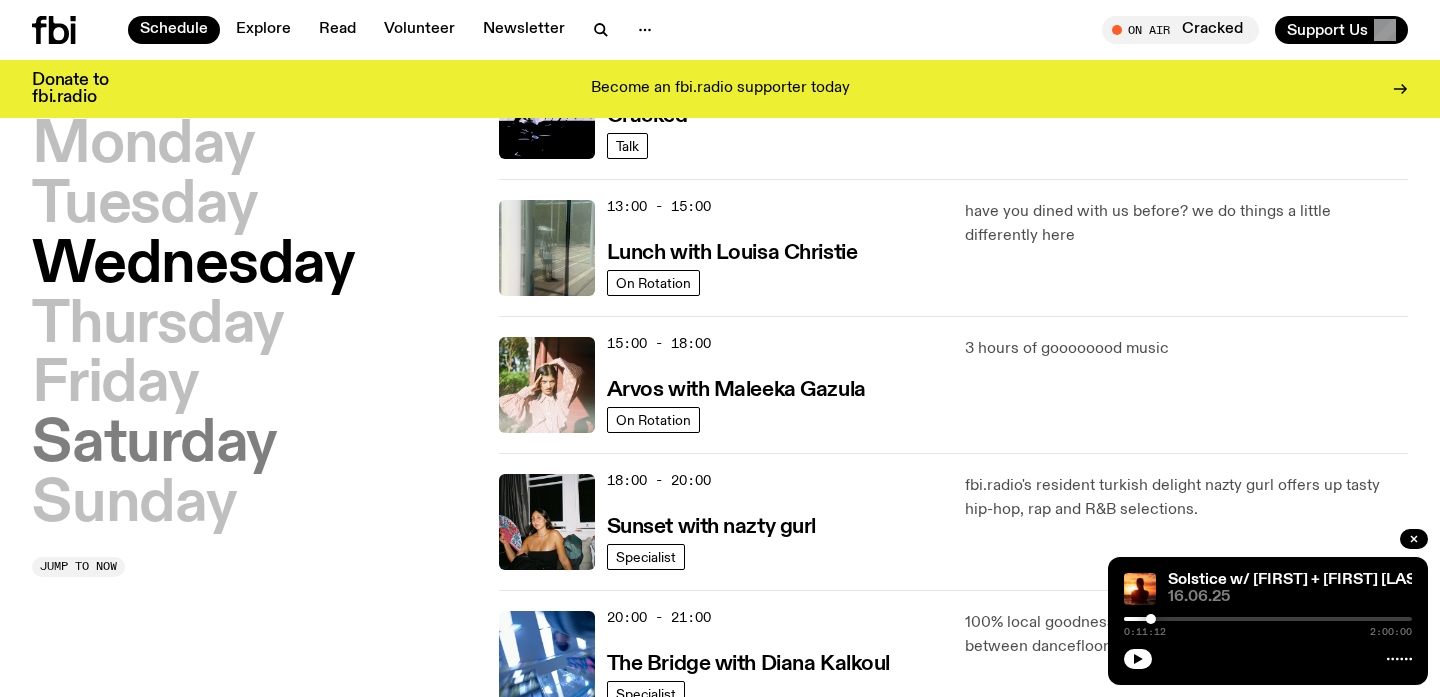 click on "Saturday" at bounding box center (154, 445) 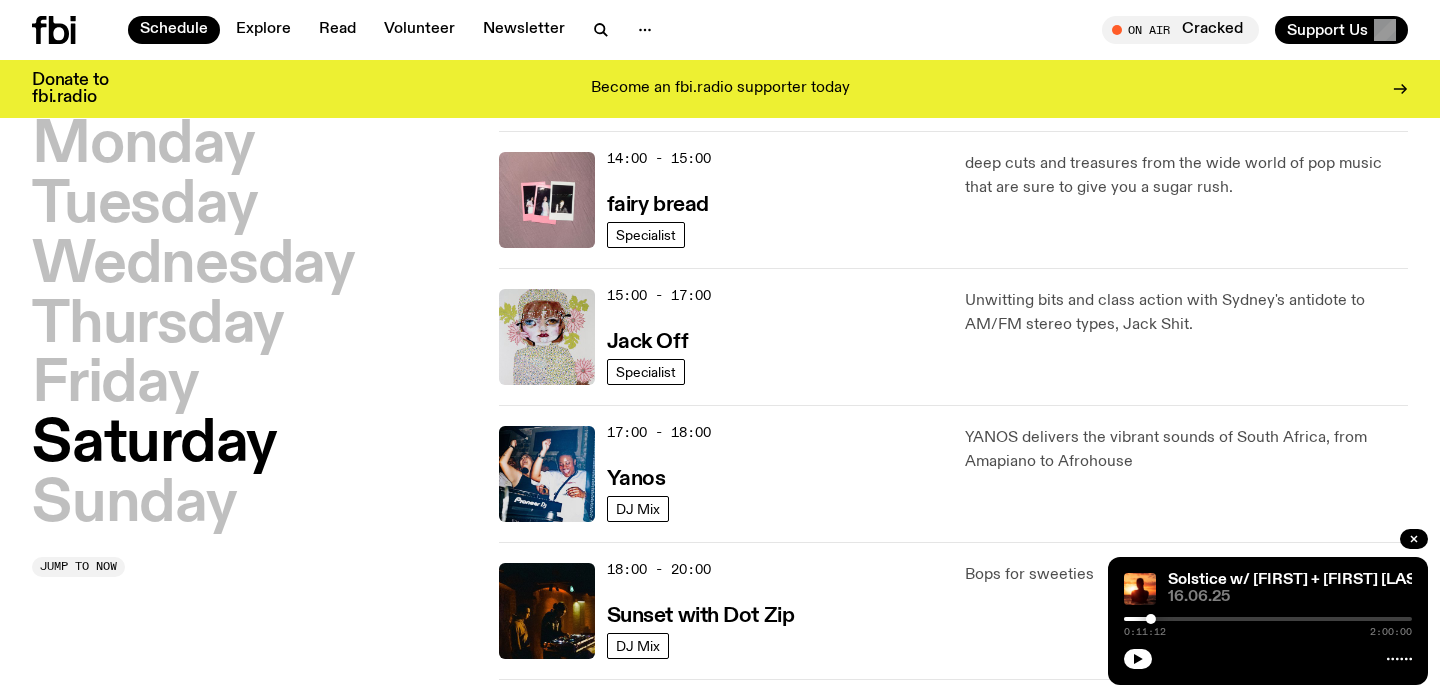 scroll, scrollTop: 1205, scrollLeft: 0, axis: vertical 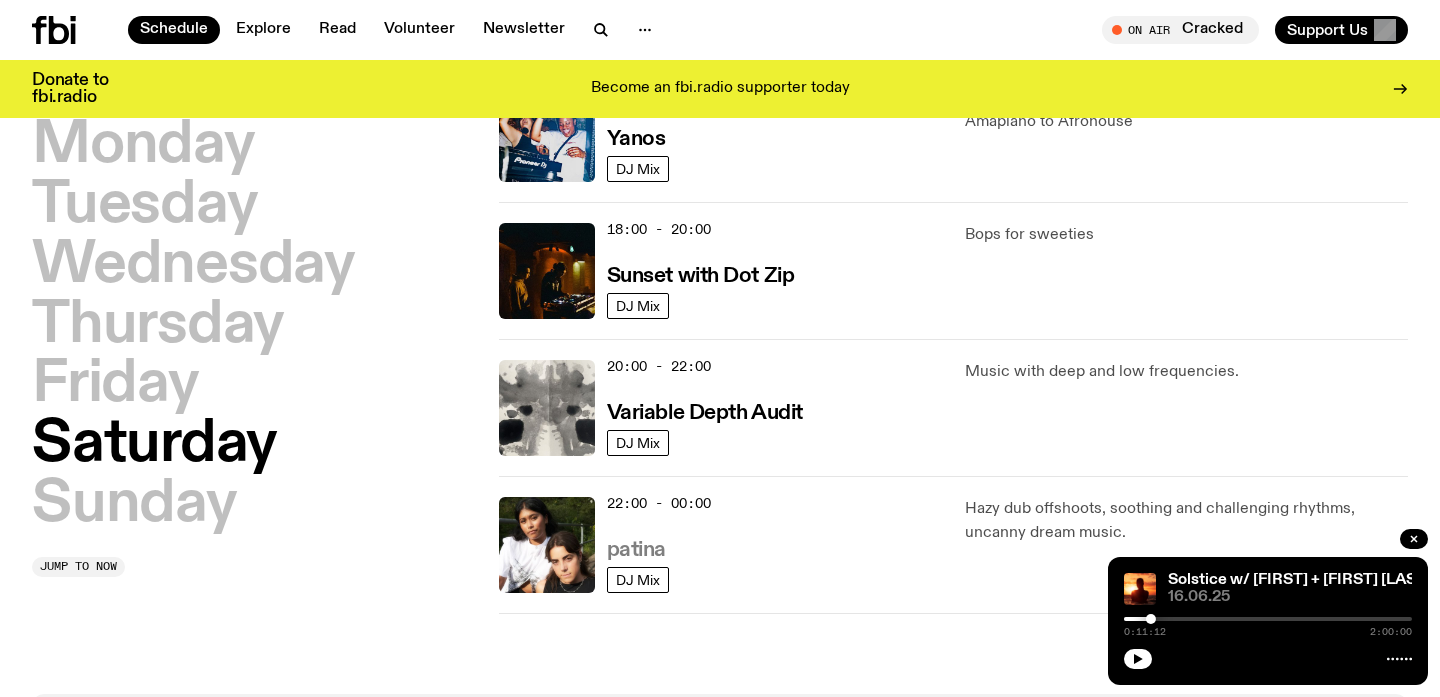 click on "patina" at bounding box center (636, 550) 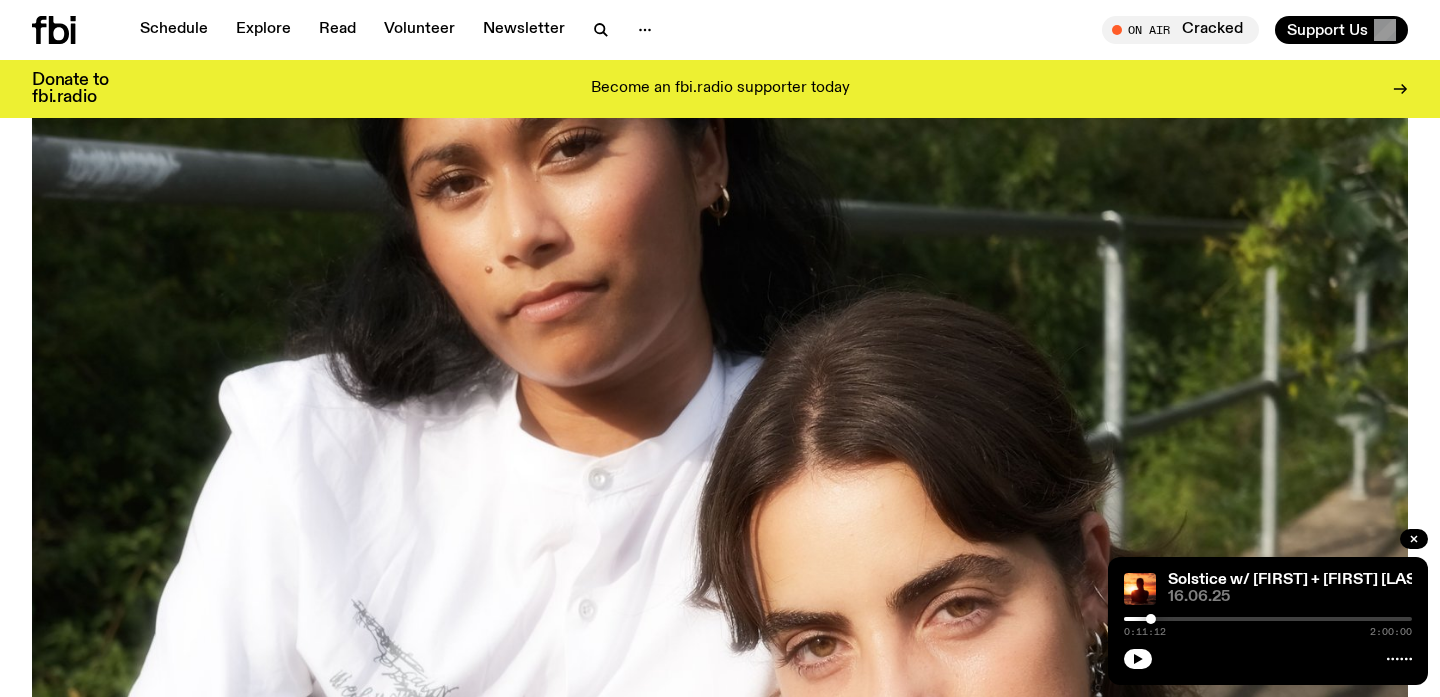 scroll, scrollTop: 62, scrollLeft: 0, axis: vertical 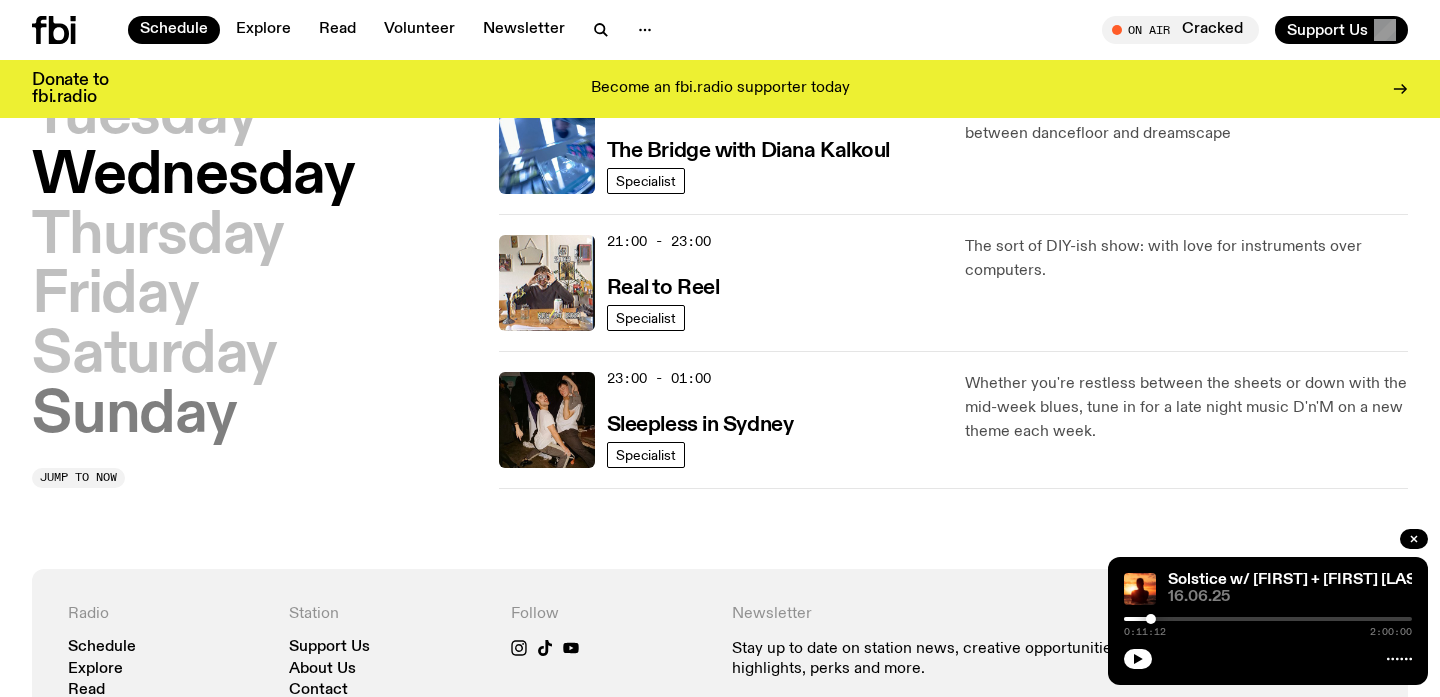 click on "Sunday" at bounding box center [134, 416] 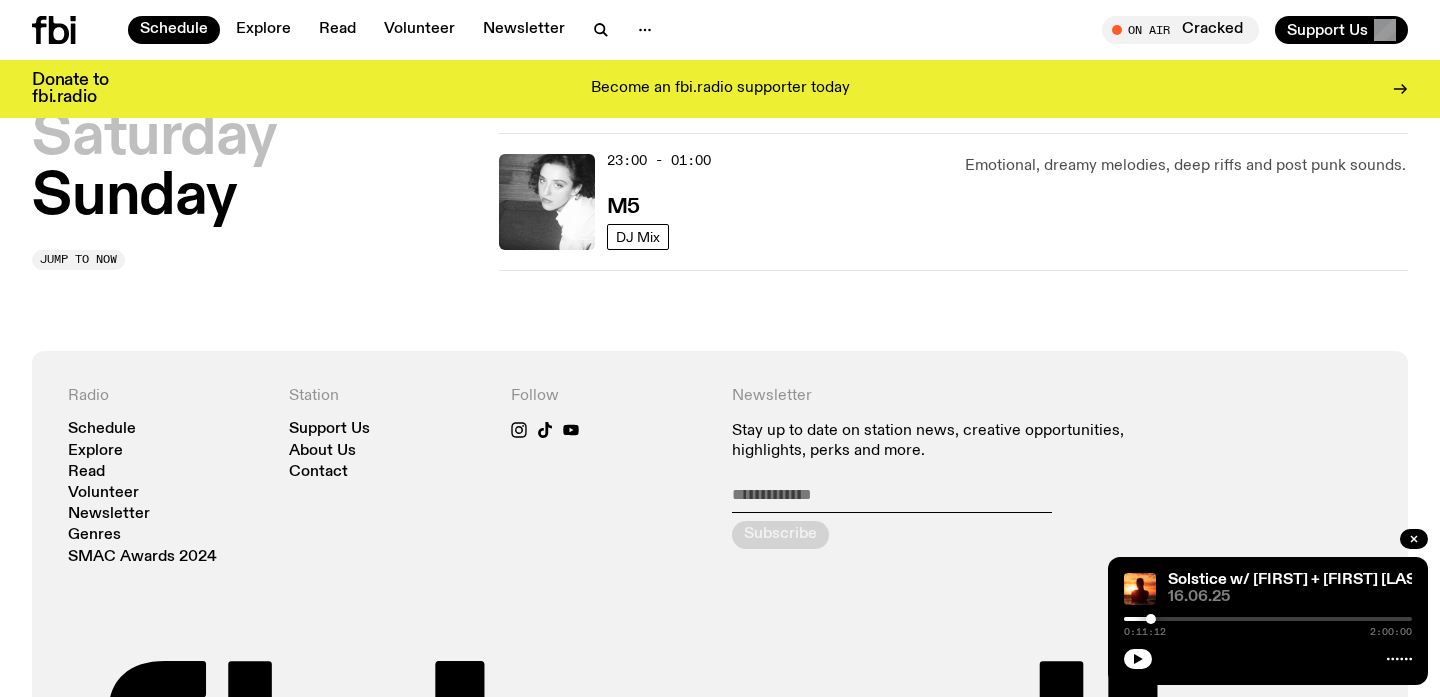 scroll, scrollTop: 1600, scrollLeft: 0, axis: vertical 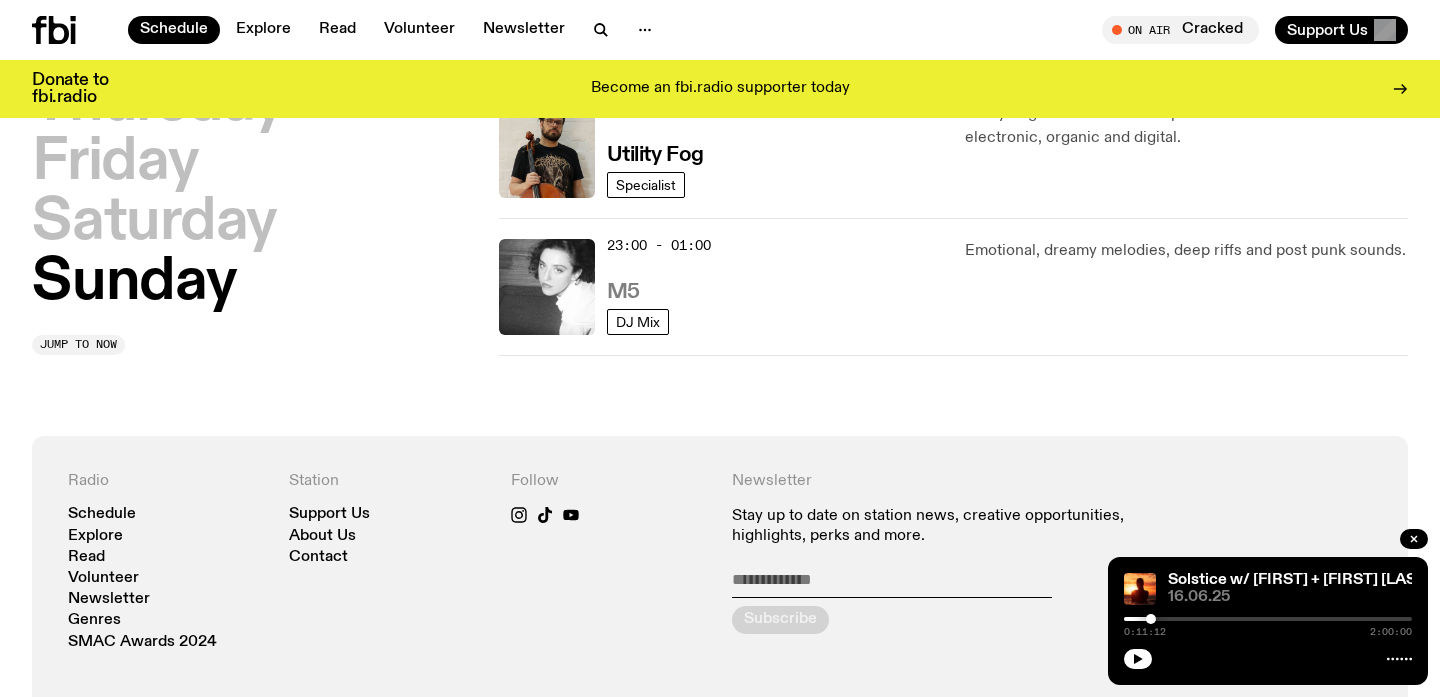 click on "M5" at bounding box center [623, 292] 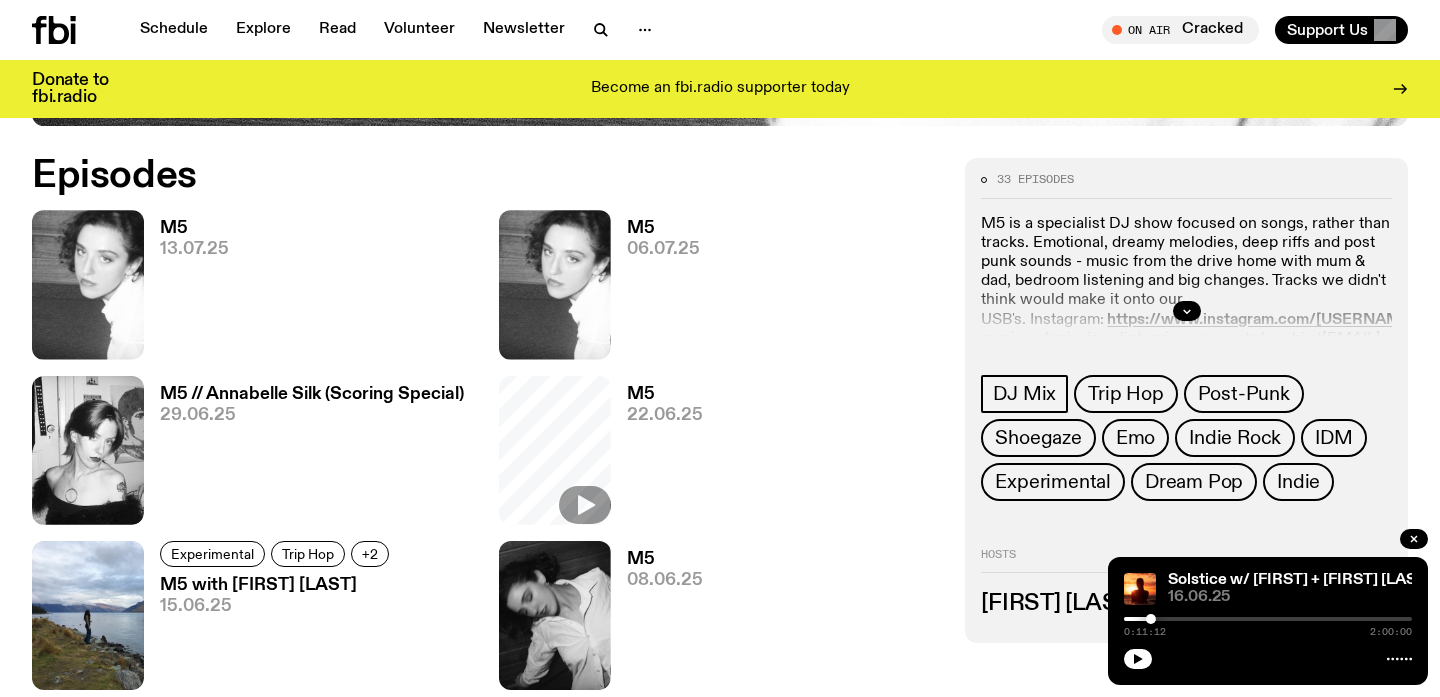 scroll, scrollTop: 912, scrollLeft: 0, axis: vertical 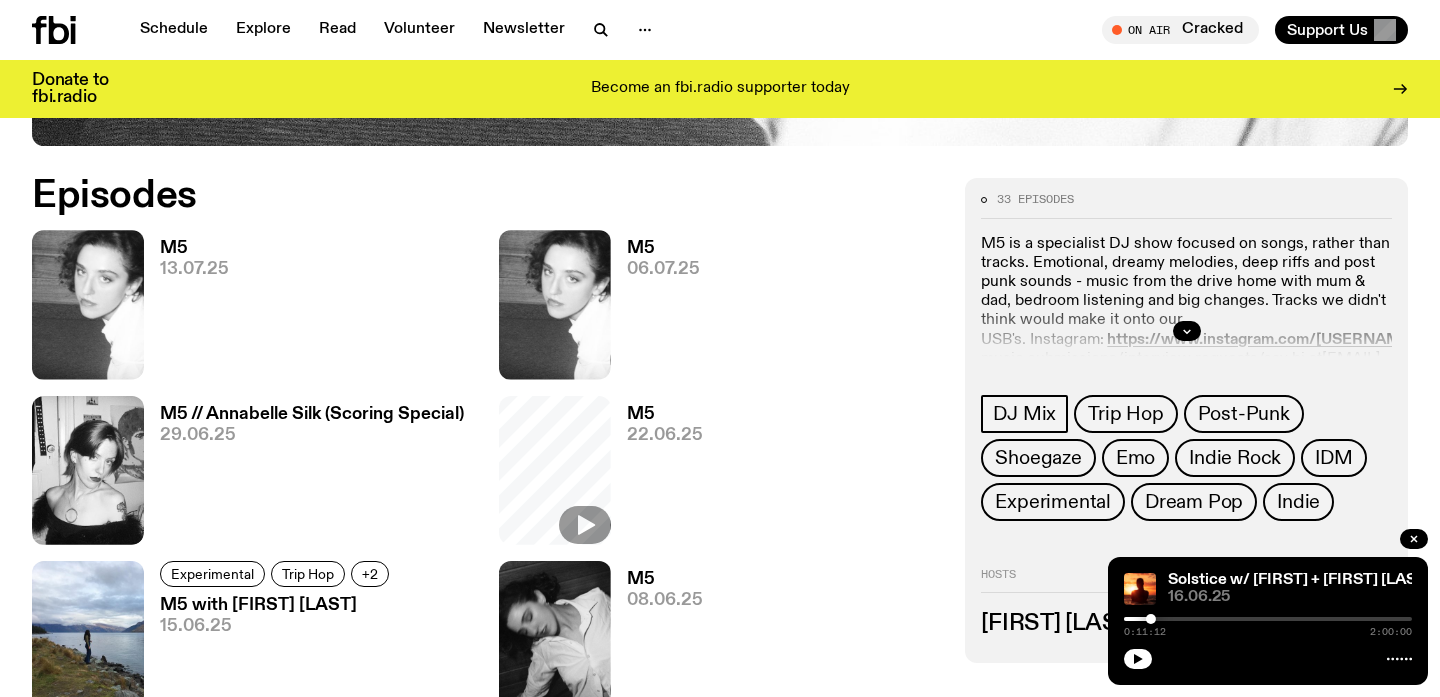 click on "M5 22.06.25" at bounding box center (657, 475) 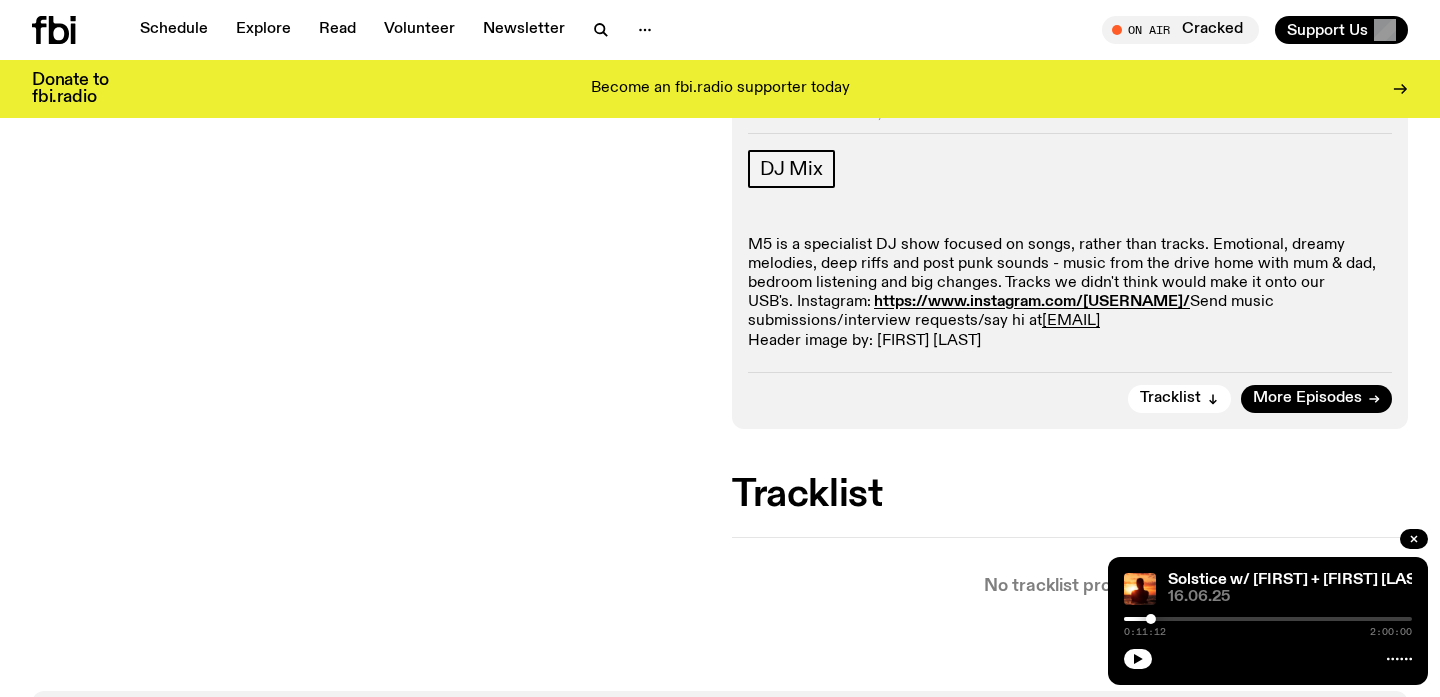scroll, scrollTop: 274, scrollLeft: 0, axis: vertical 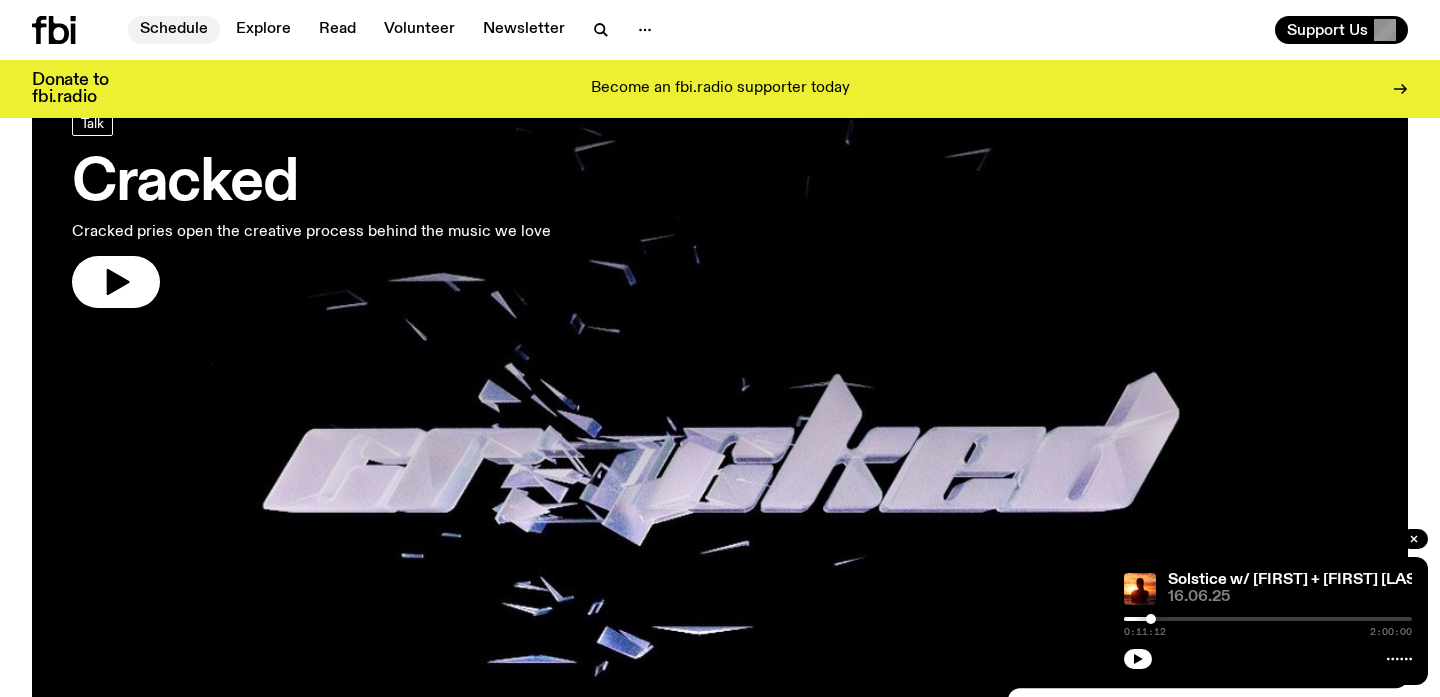 click on "Schedule" at bounding box center [174, 30] 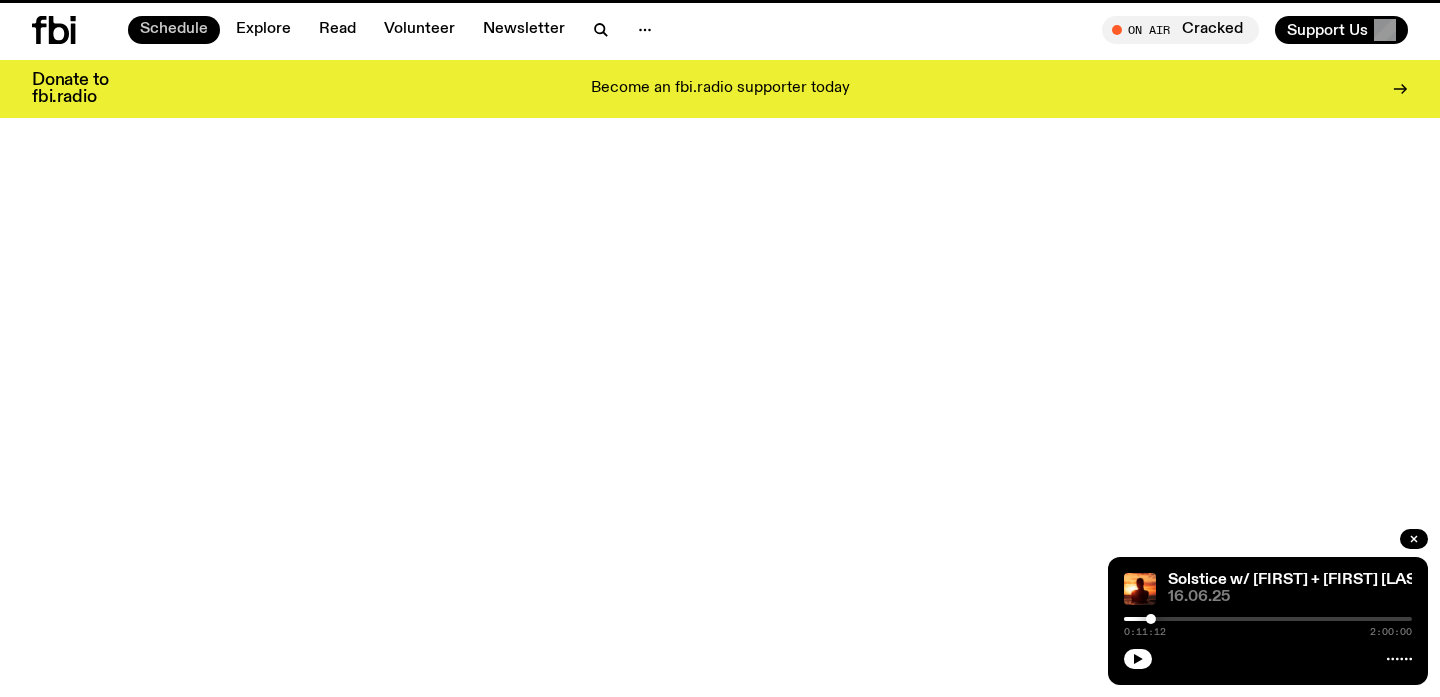 scroll, scrollTop: 0, scrollLeft: 0, axis: both 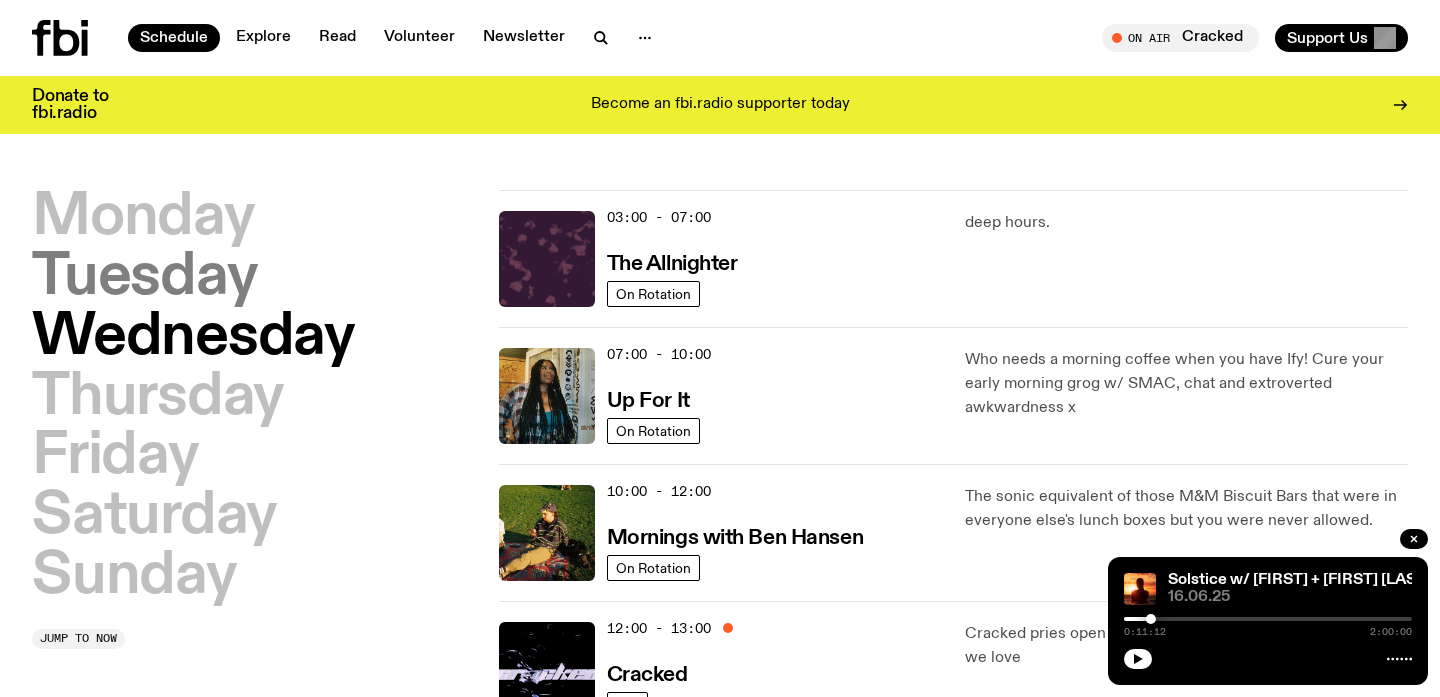 click on "Tuesday" at bounding box center (144, 278) 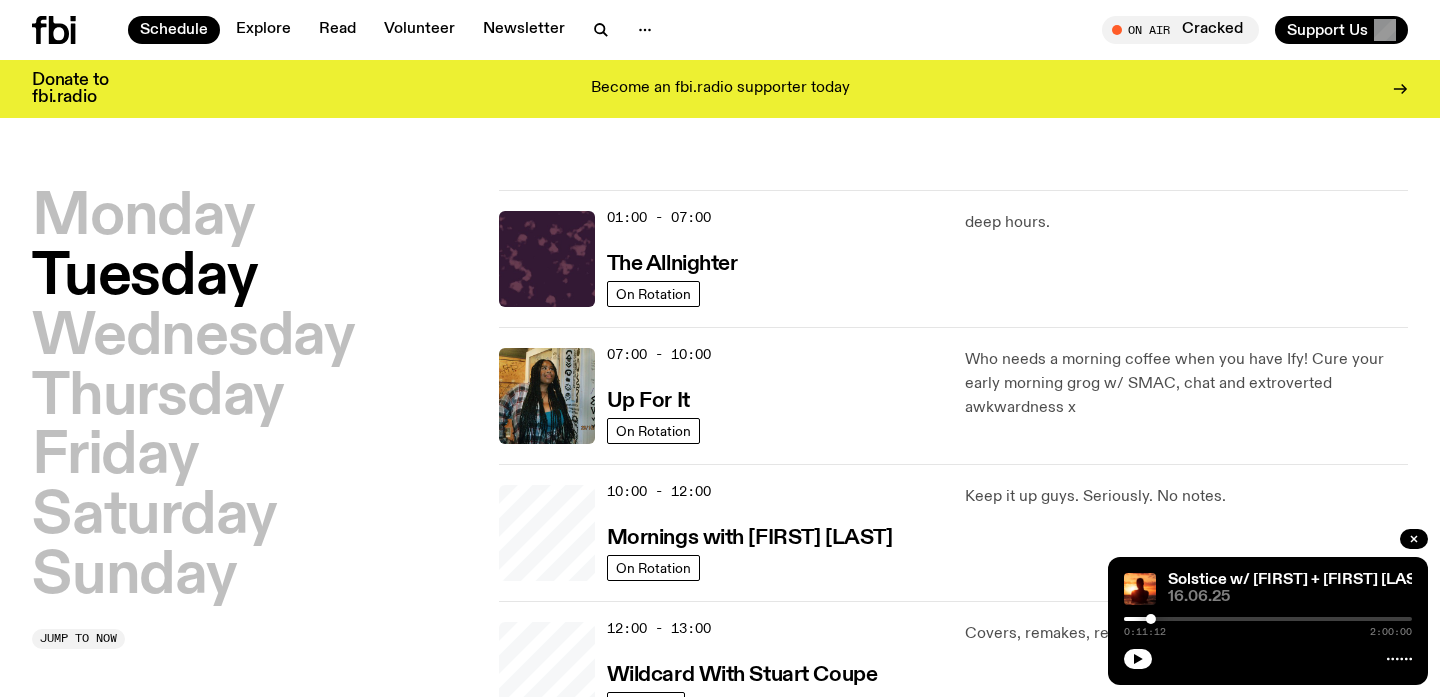 scroll, scrollTop: 56, scrollLeft: 0, axis: vertical 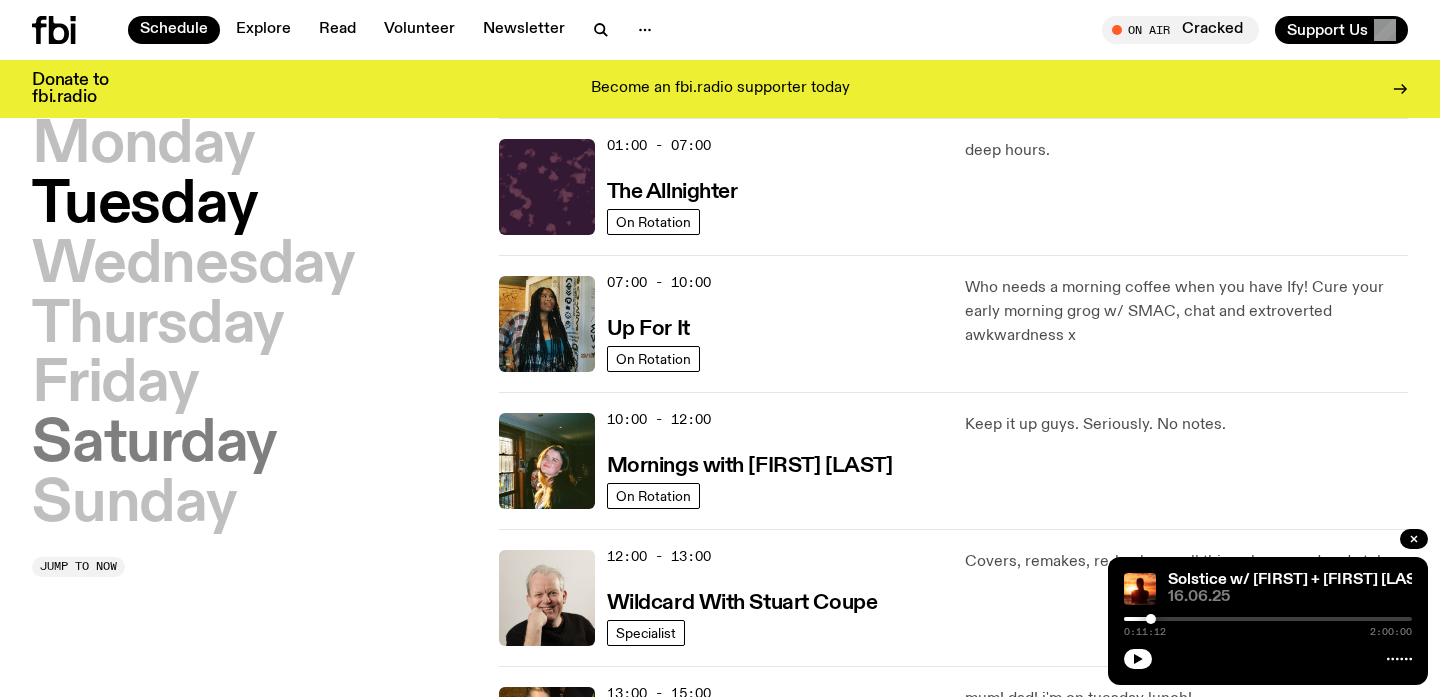 click on "Saturday" at bounding box center [154, 445] 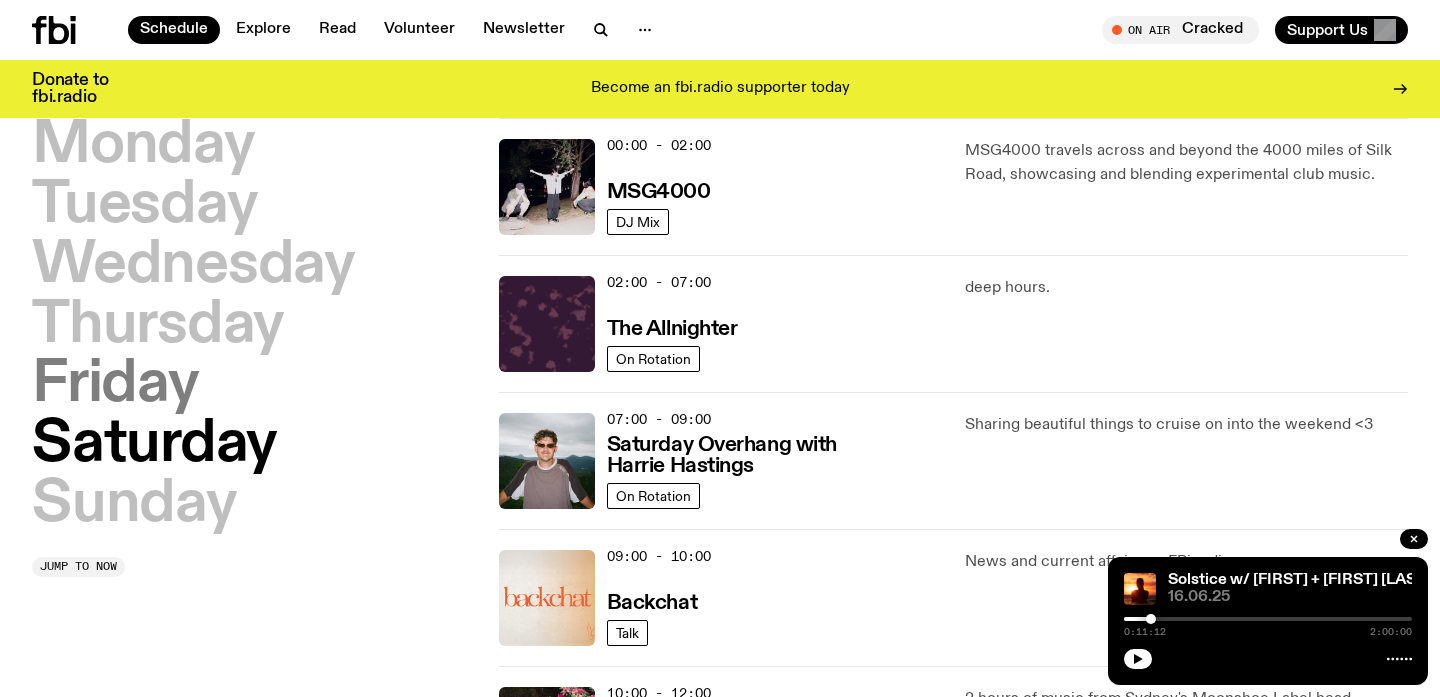 click on "Friday" at bounding box center (115, 385) 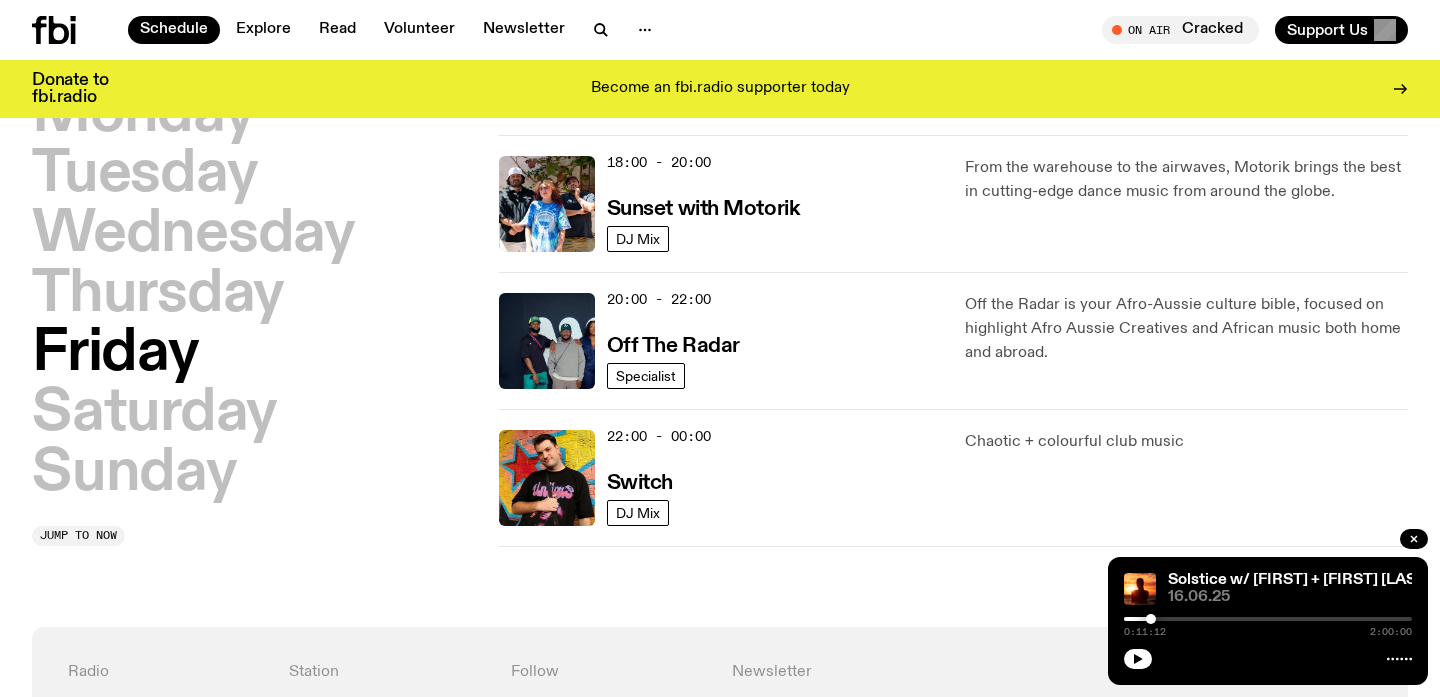 scroll, scrollTop: 837, scrollLeft: 0, axis: vertical 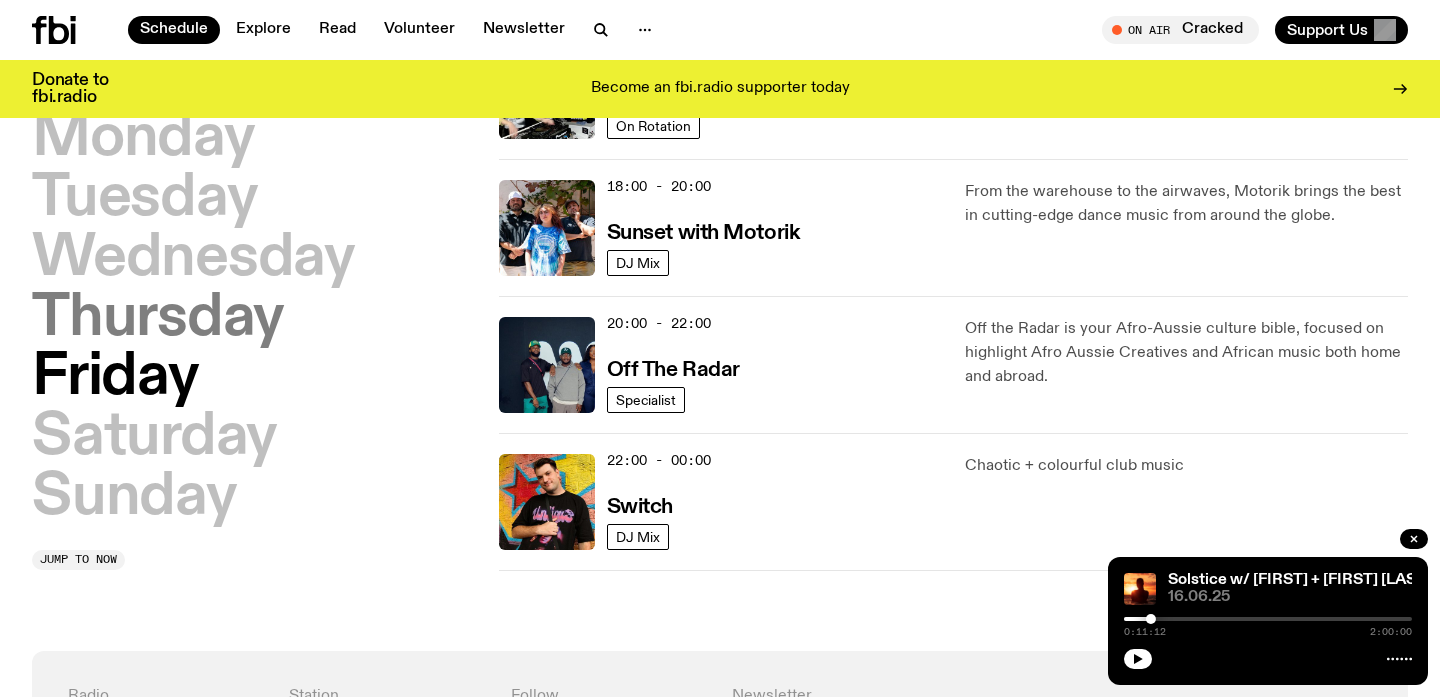 click on "Thursday" at bounding box center (158, 319) 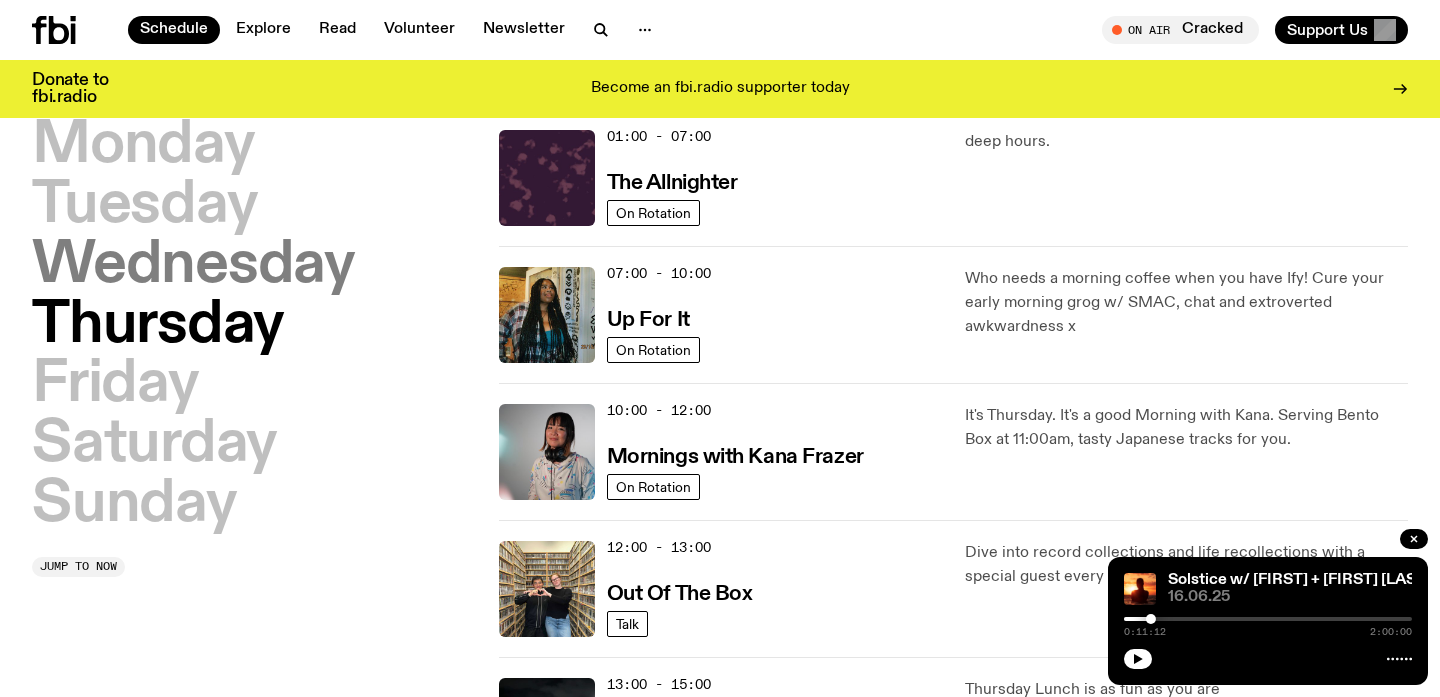 click on "Wednesday" at bounding box center (193, 266) 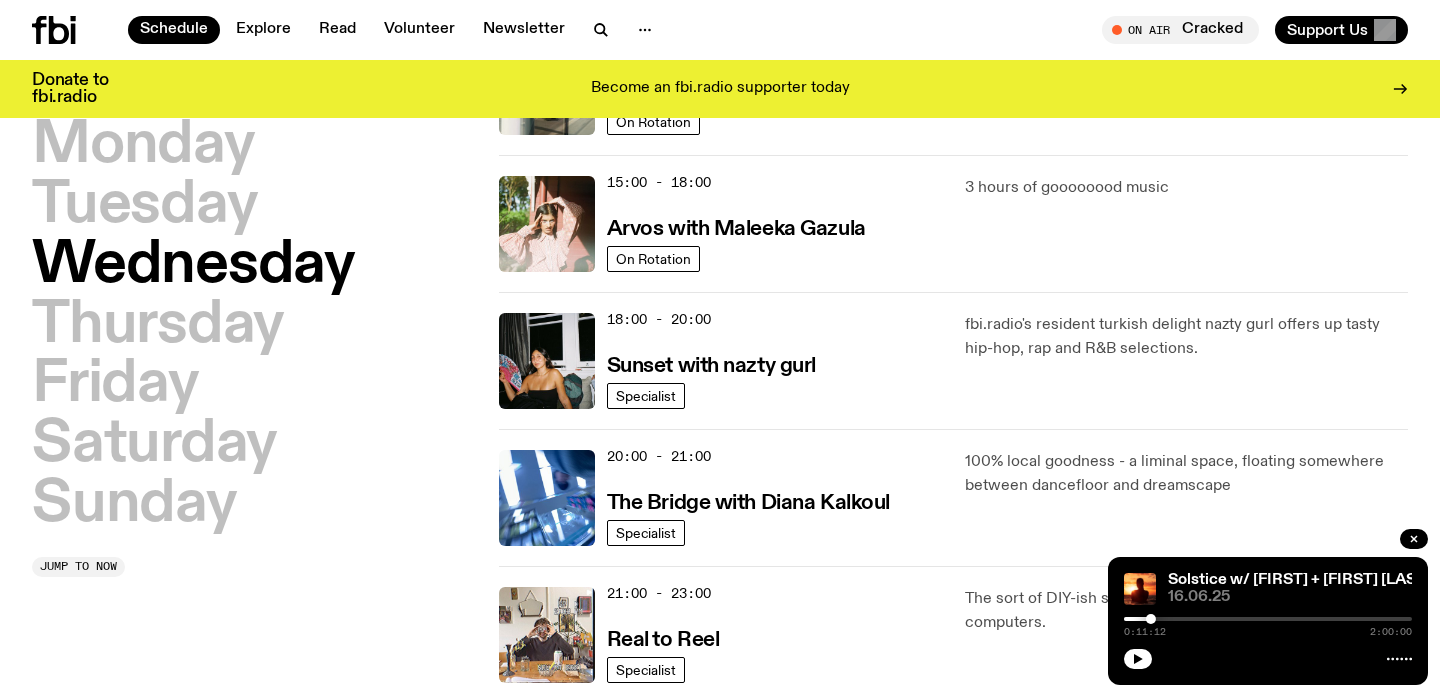 scroll, scrollTop: 705, scrollLeft: 0, axis: vertical 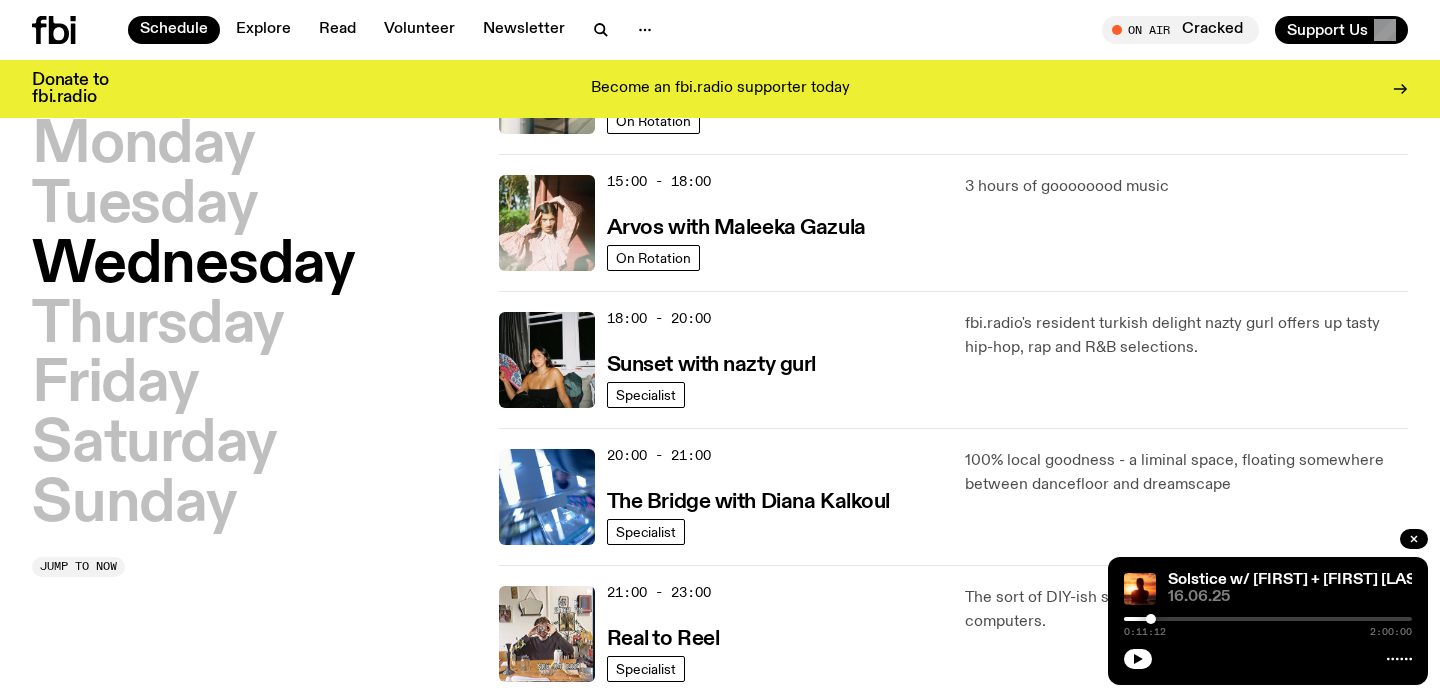 click on "18:00 - 20:00 Sunset with [FIRST] [LAST] [LAST] fbi.radio's resident turkish delight [FIRST] [LAST] offers up tasty hip-hop, rap and R&B selections." 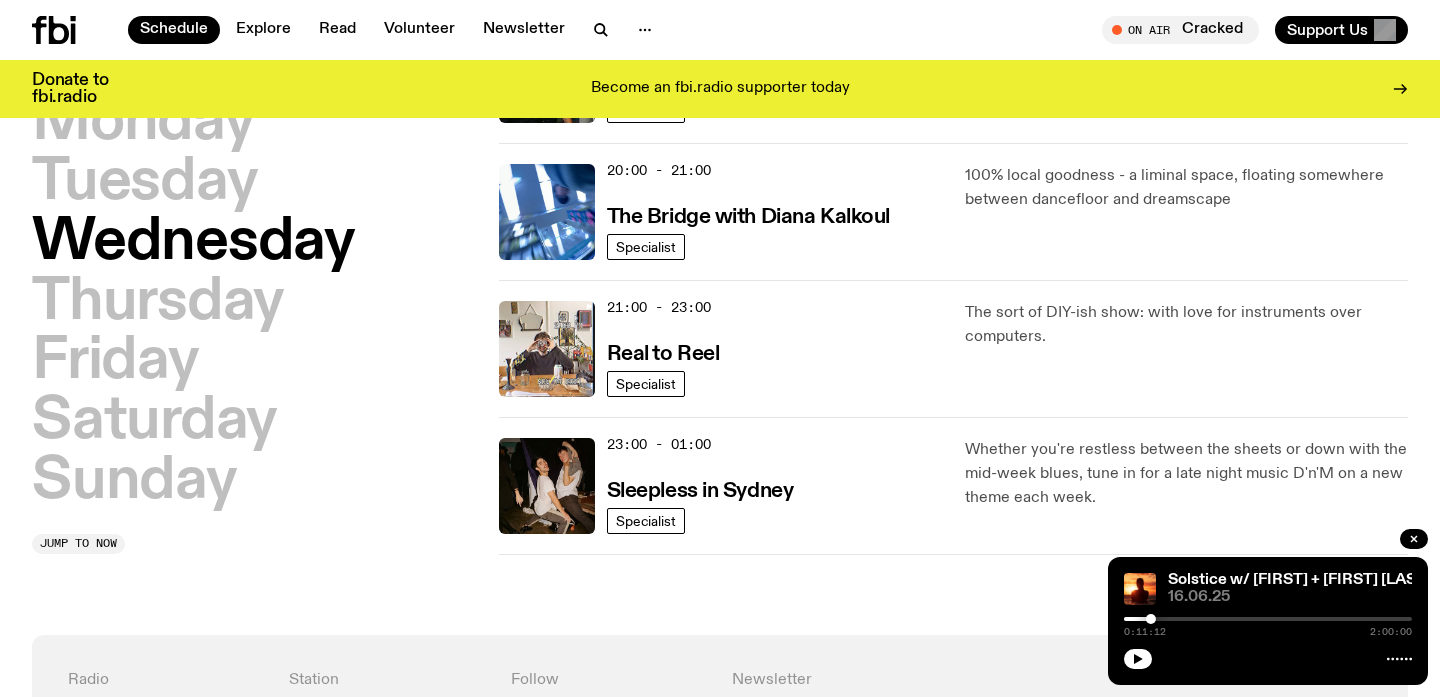 scroll, scrollTop: 994, scrollLeft: 0, axis: vertical 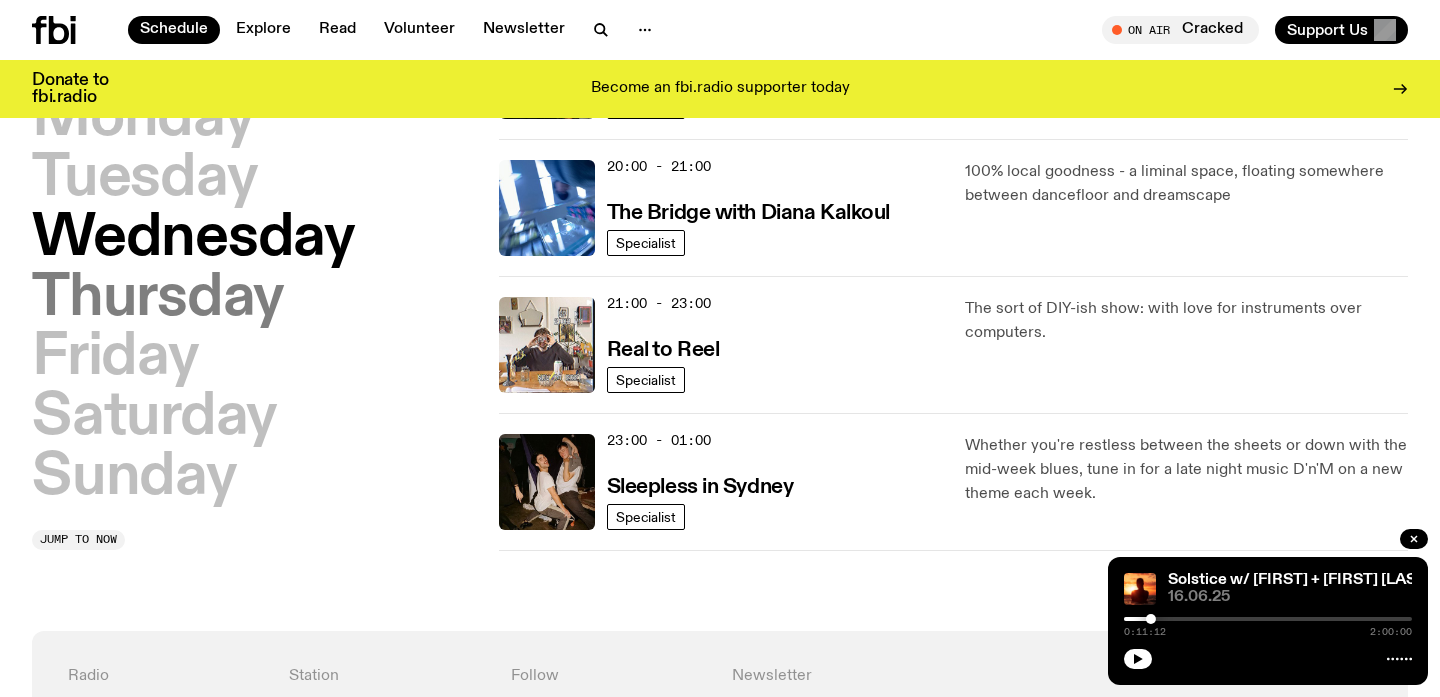 click on "Thursday" at bounding box center (158, 299) 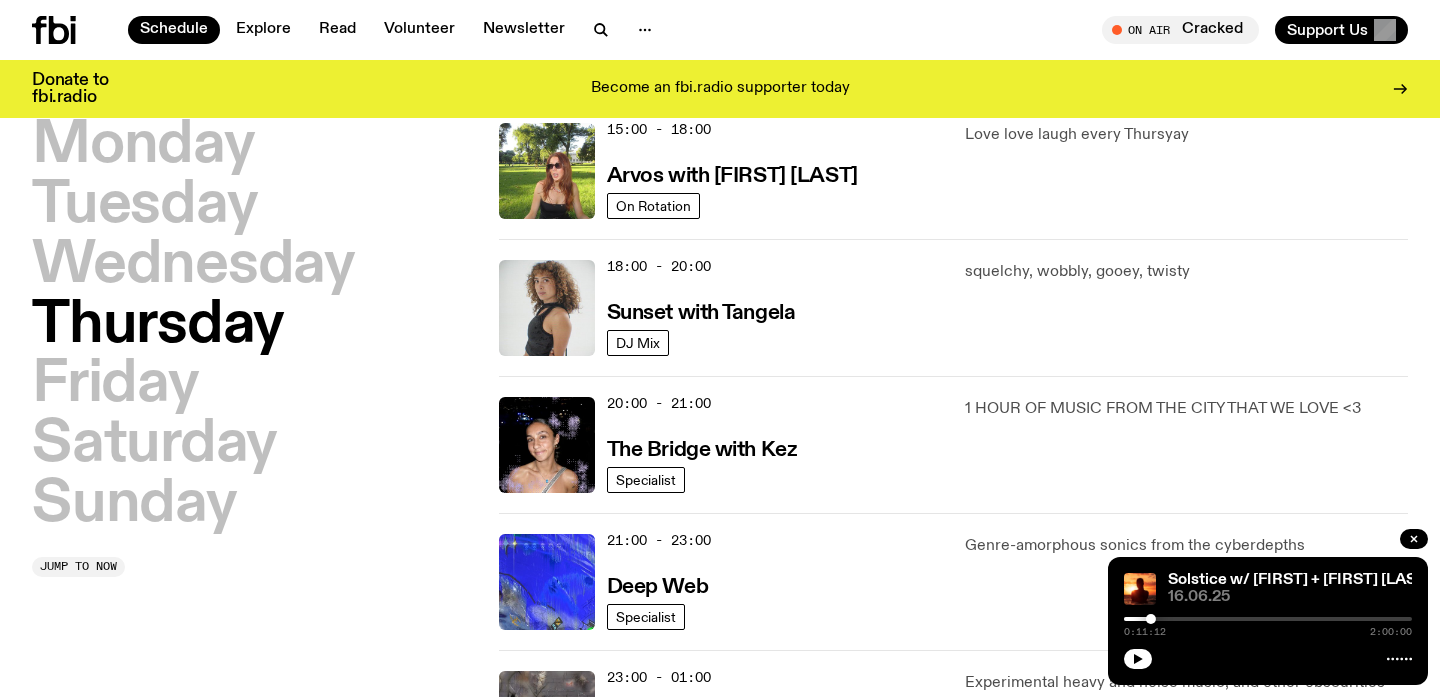 scroll, scrollTop: 725, scrollLeft: 0, axis: vertical 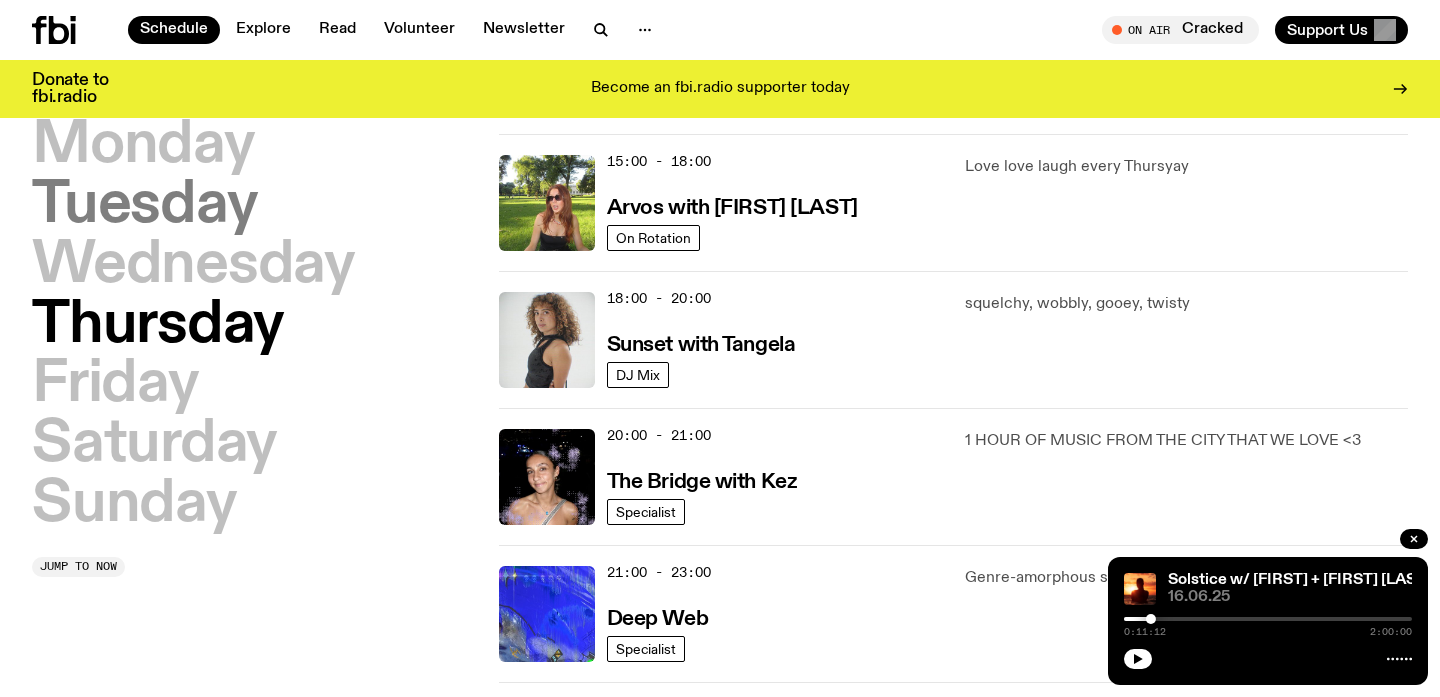 click on "Tuesday" at bounding box center (144, 206) 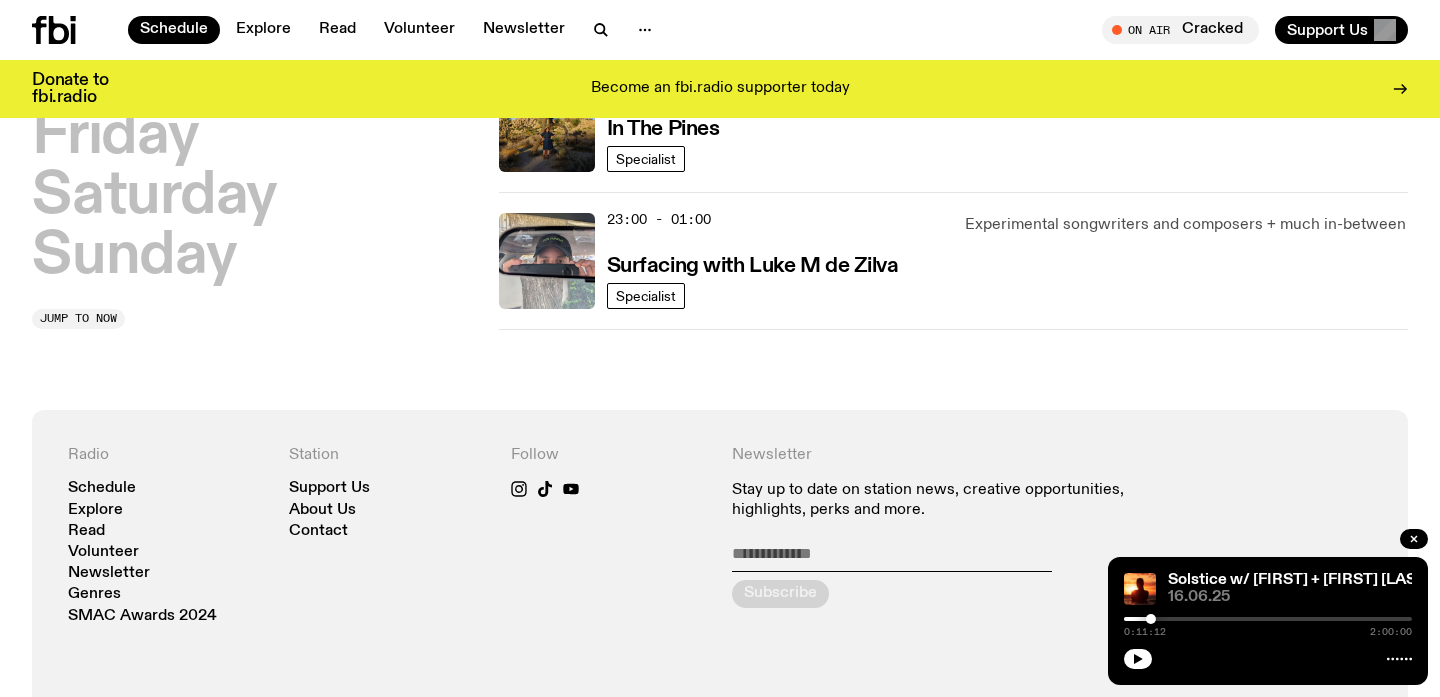 scroll, scrollTop: 1025, scrollLeft: 0, axis: vertical 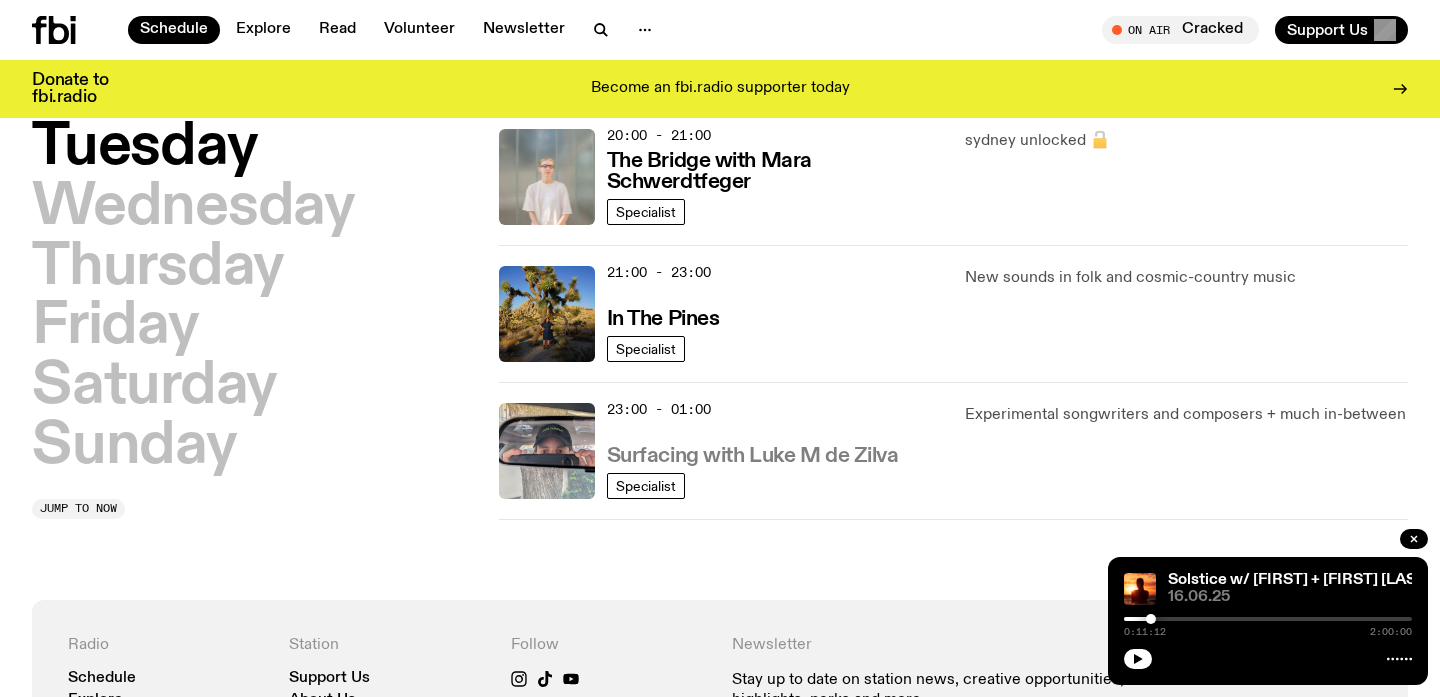 click on "Surfacing with Luke M de Zilva" at bounding box center (753, 456) 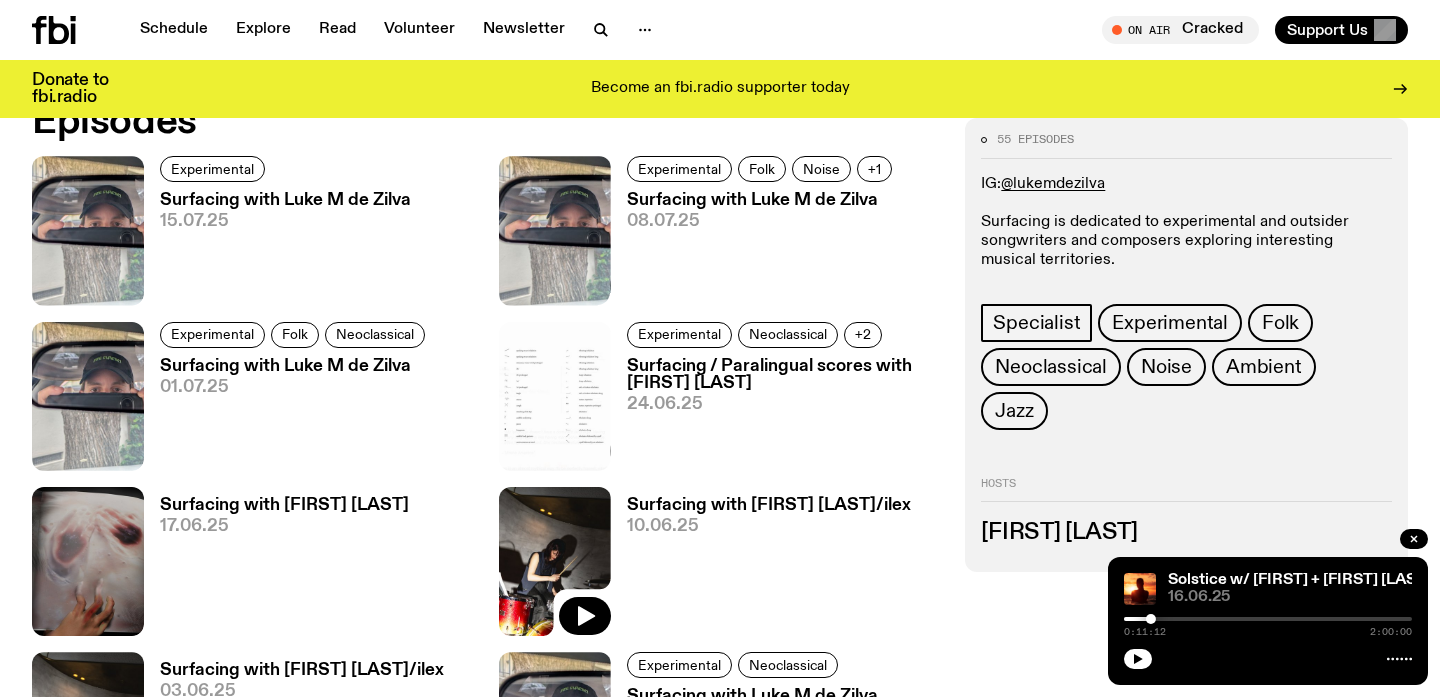 scroll, scrollTop: 816, scrollLeft: 0, axis: vertical 